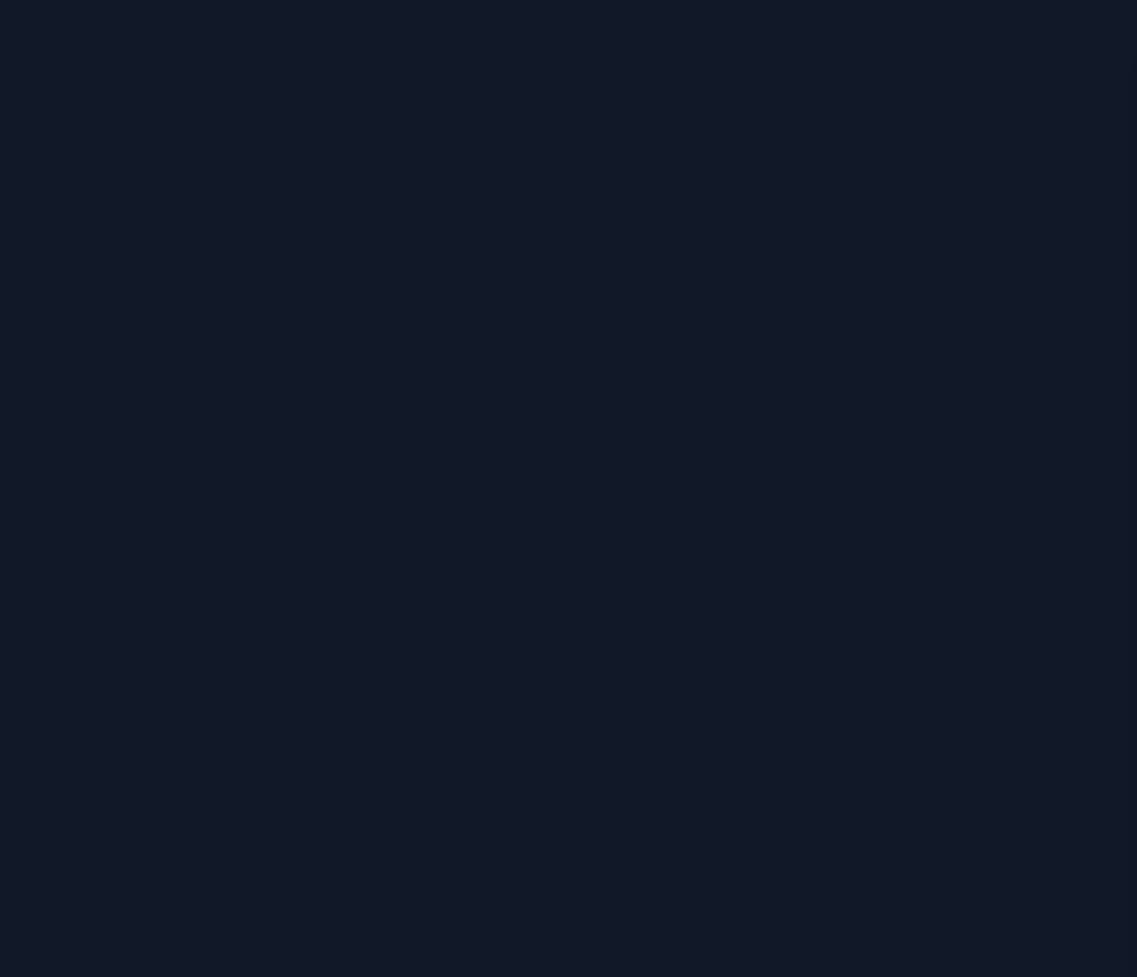 scroll, scrollTop: 0, scrollLeft: 0, axis: both 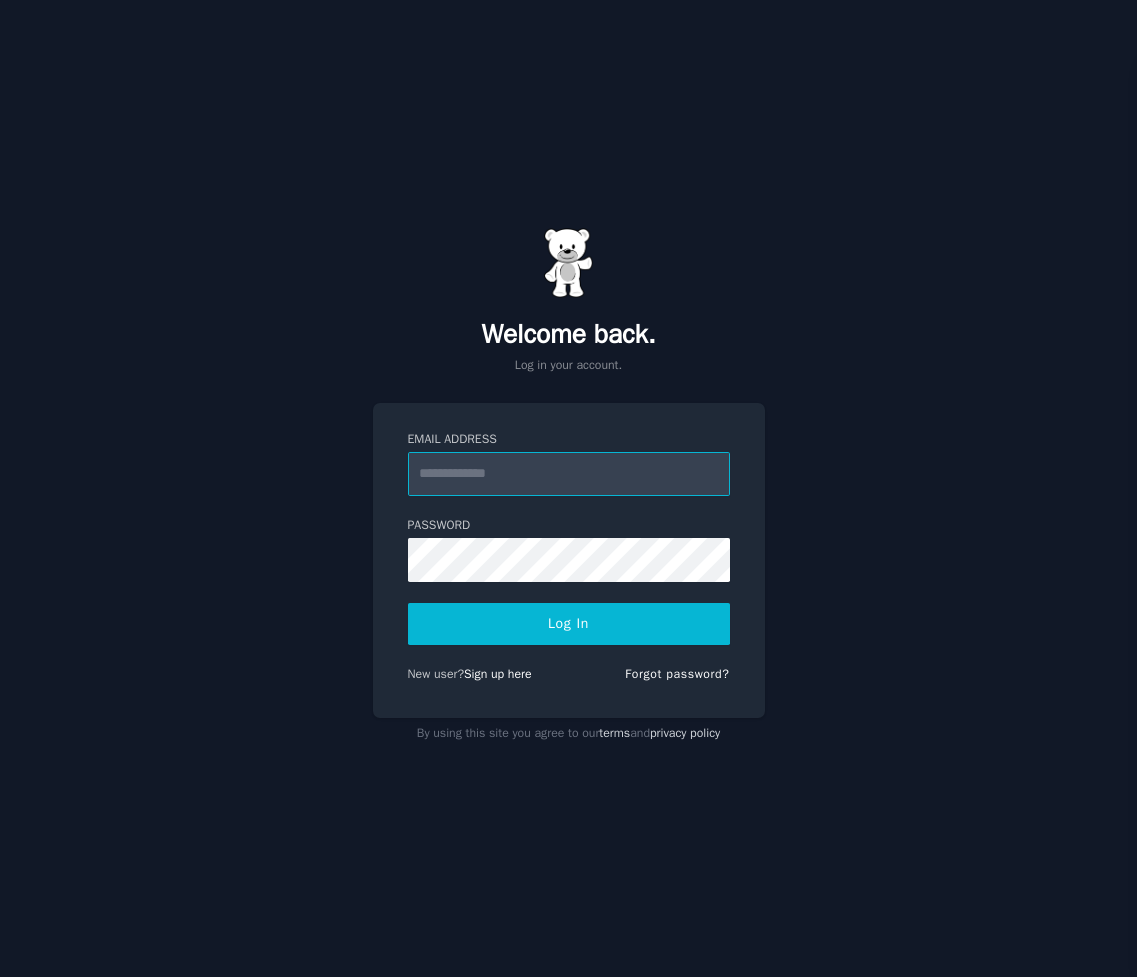 click on "Email Address" at bounding box center [569, 474] 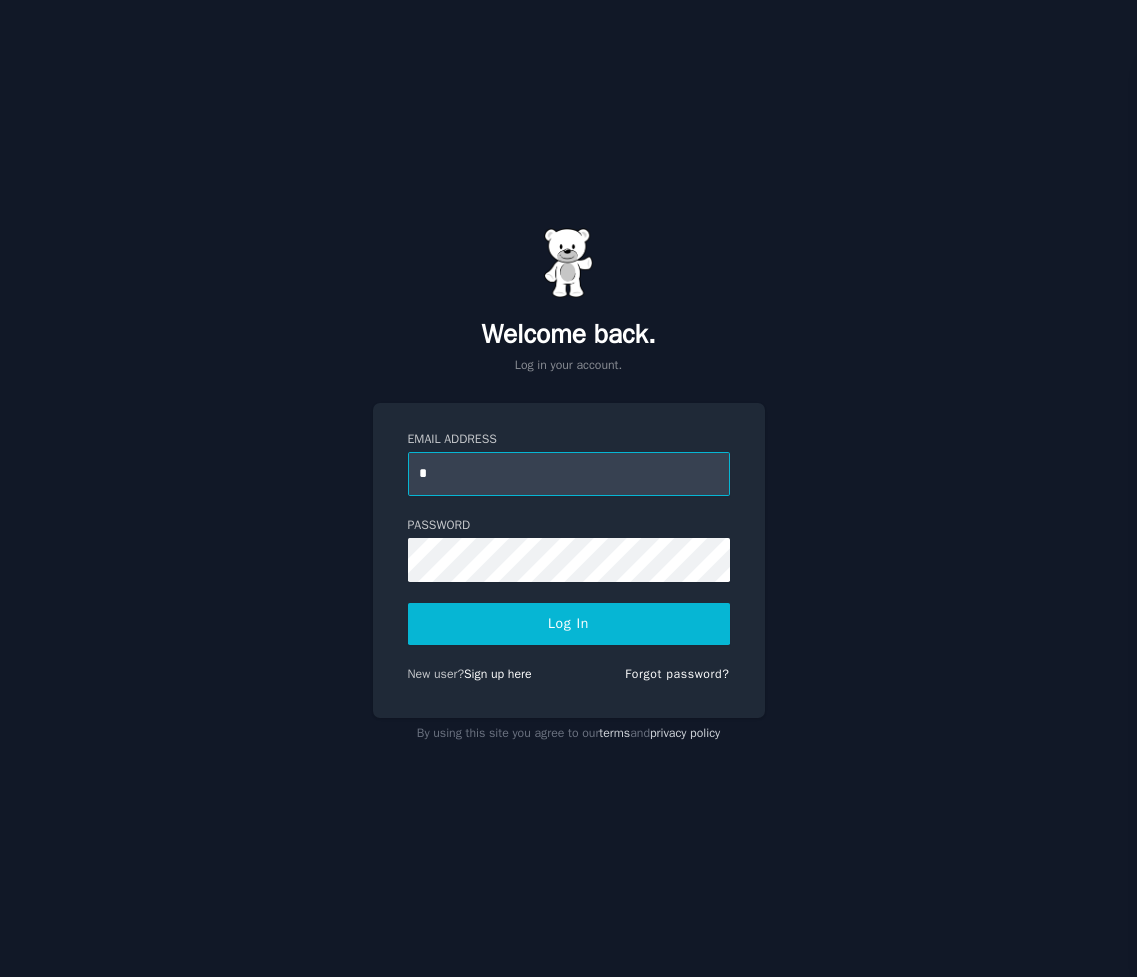 type 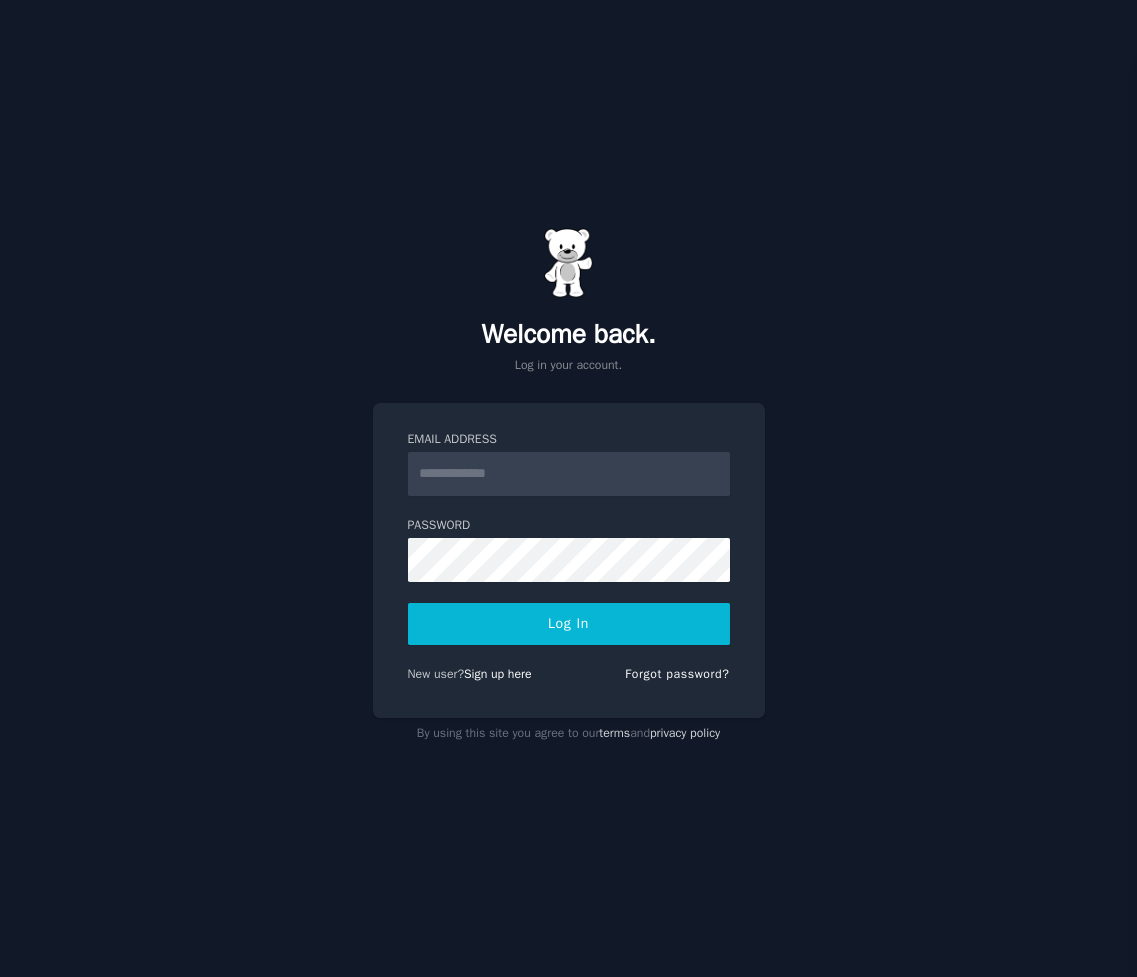click at bounding box center (569, 263) 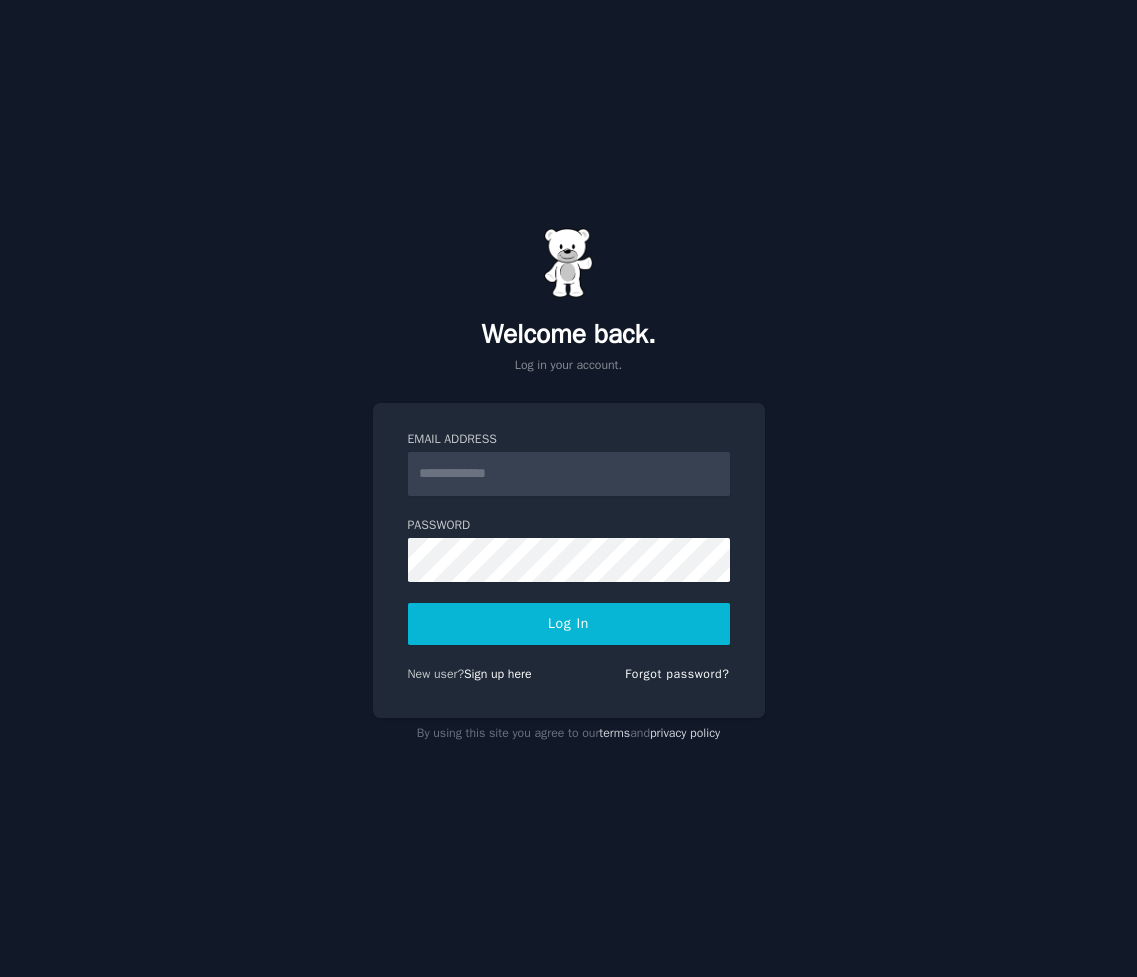scroll, scrollTop: 0, scrollLeft: 0, axis: both 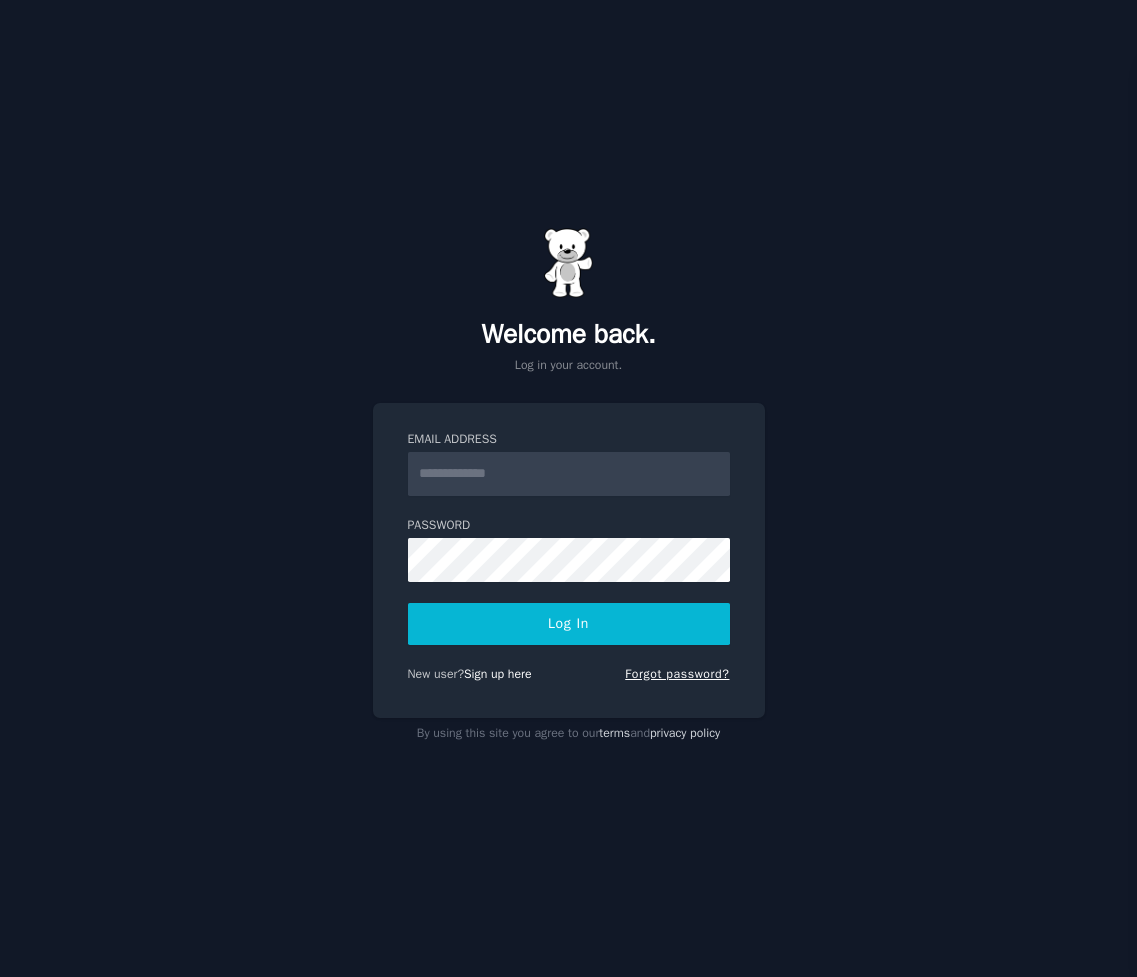 click on "Forgot password?" at bounding box center [677, 674] 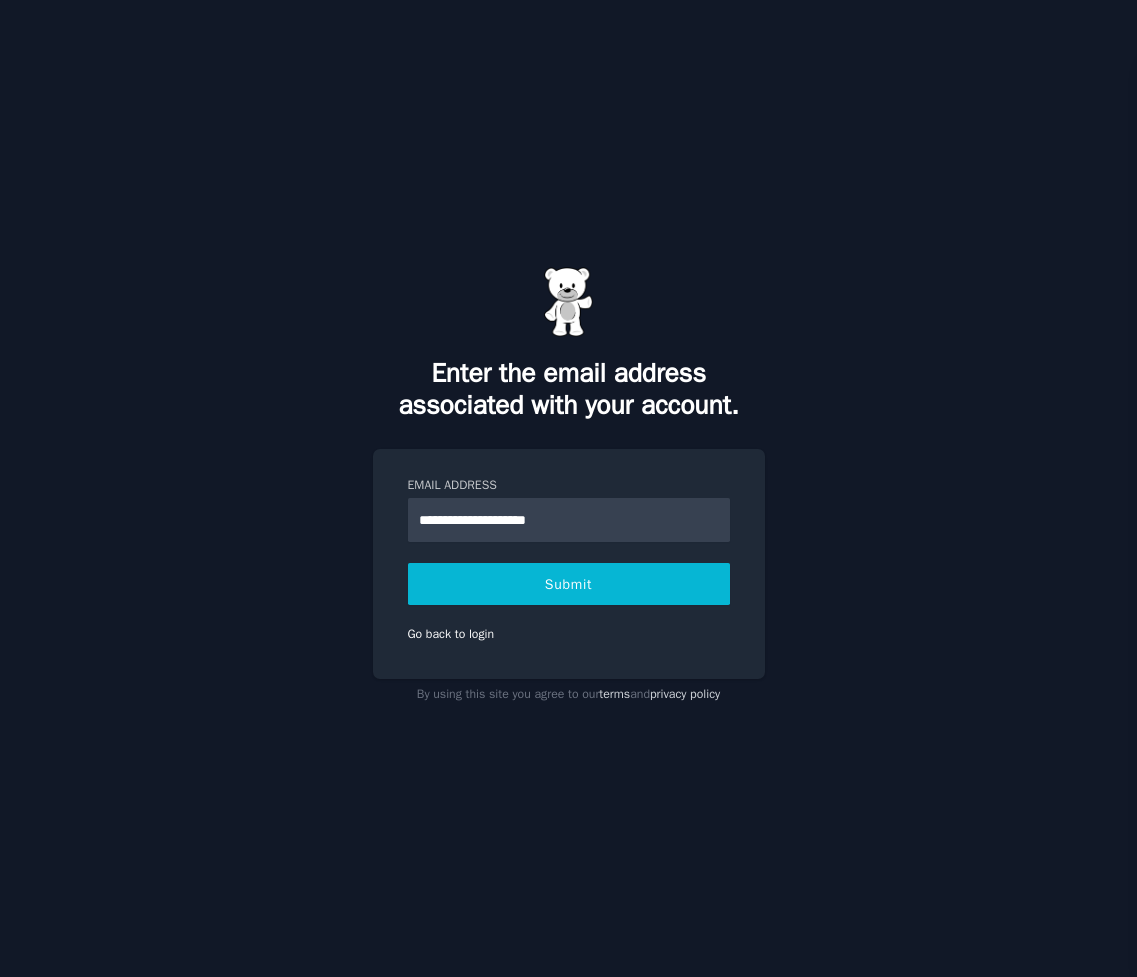 click on "**********" at bounding box center [569, 520] 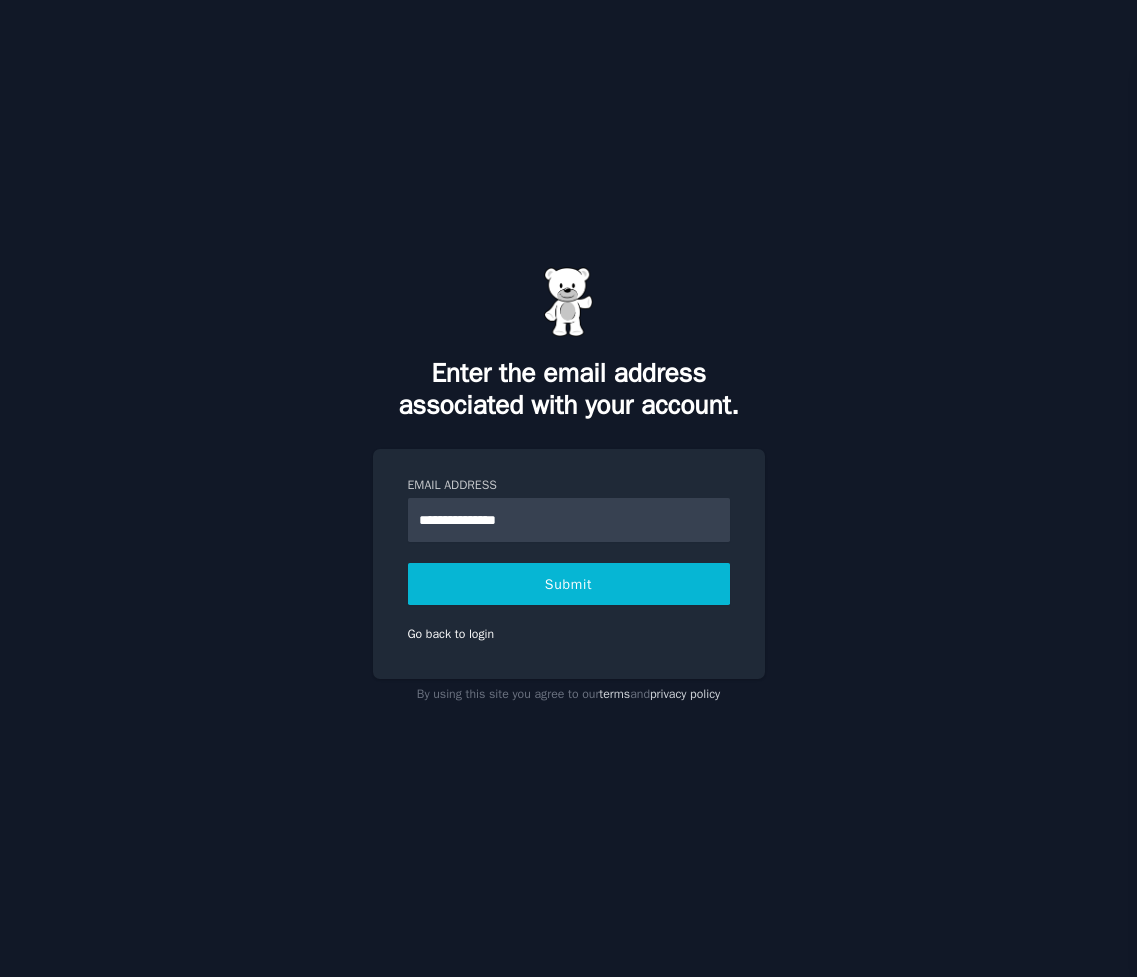 type on "**********" 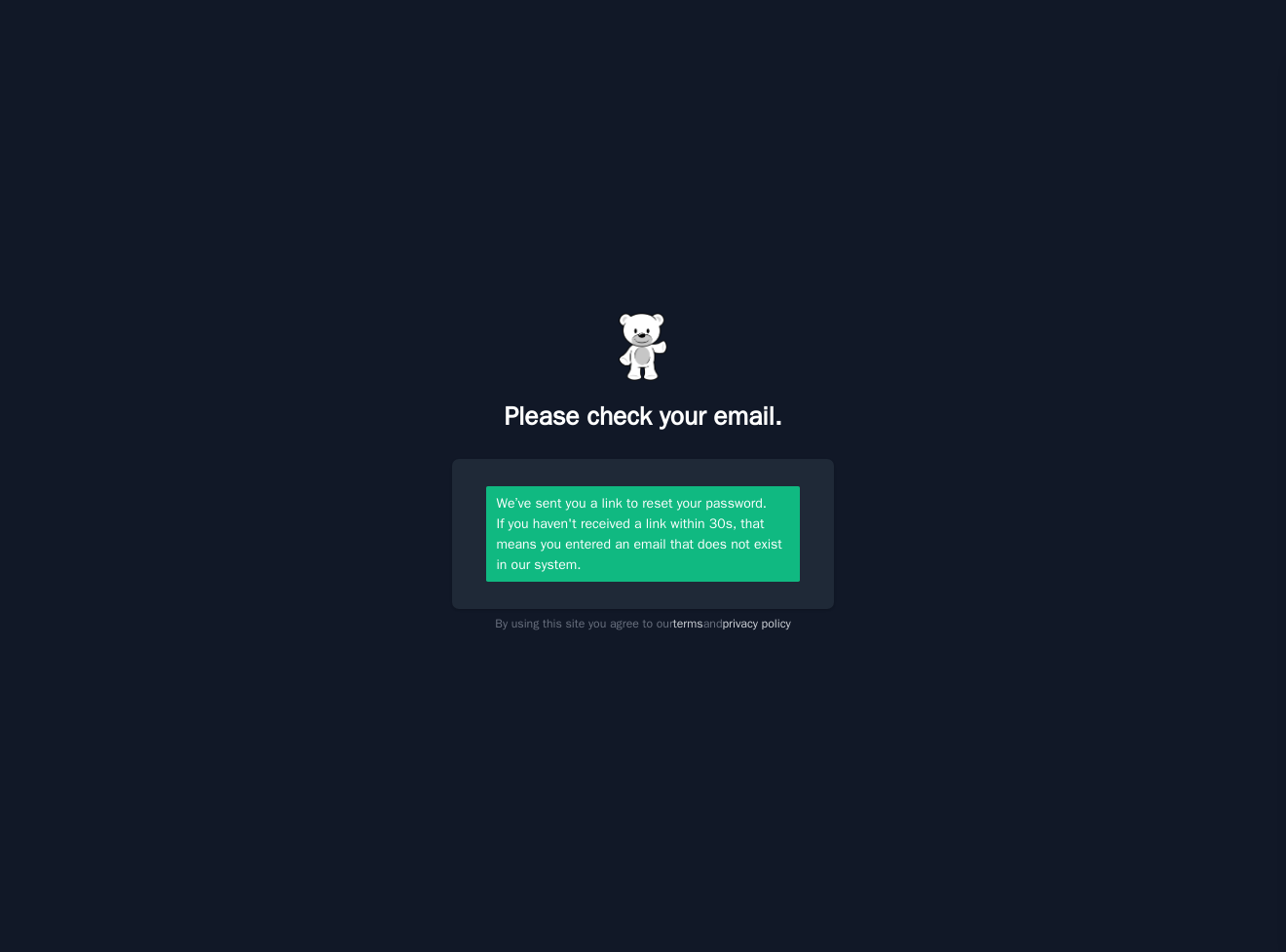 click on "If you haven't received a link within 30s, that means you entered an email that does not exist in our system." at bounding box center (643, 544) 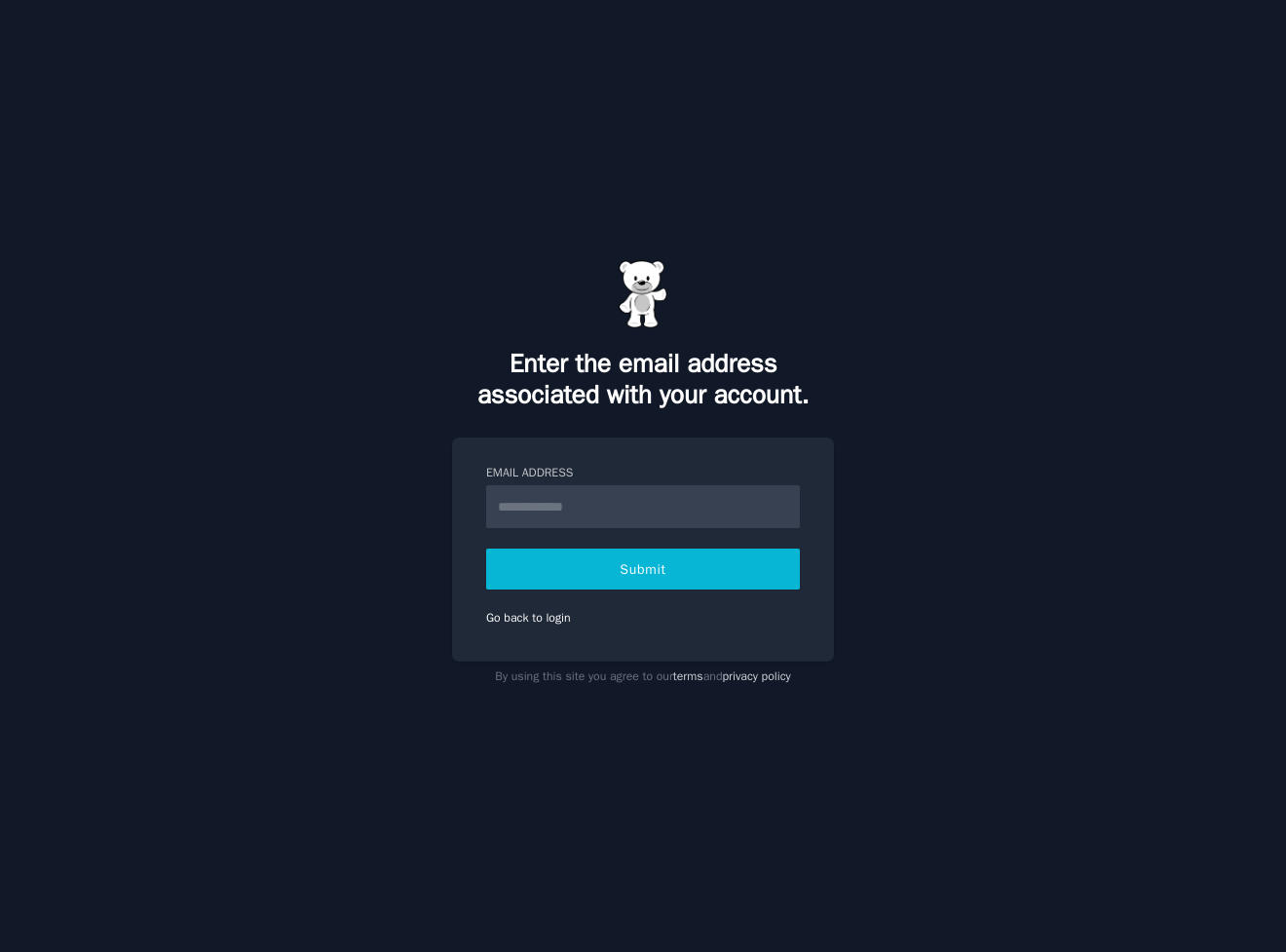 scroll, scrollTop: 0, scrollLeft: 0, axis: both 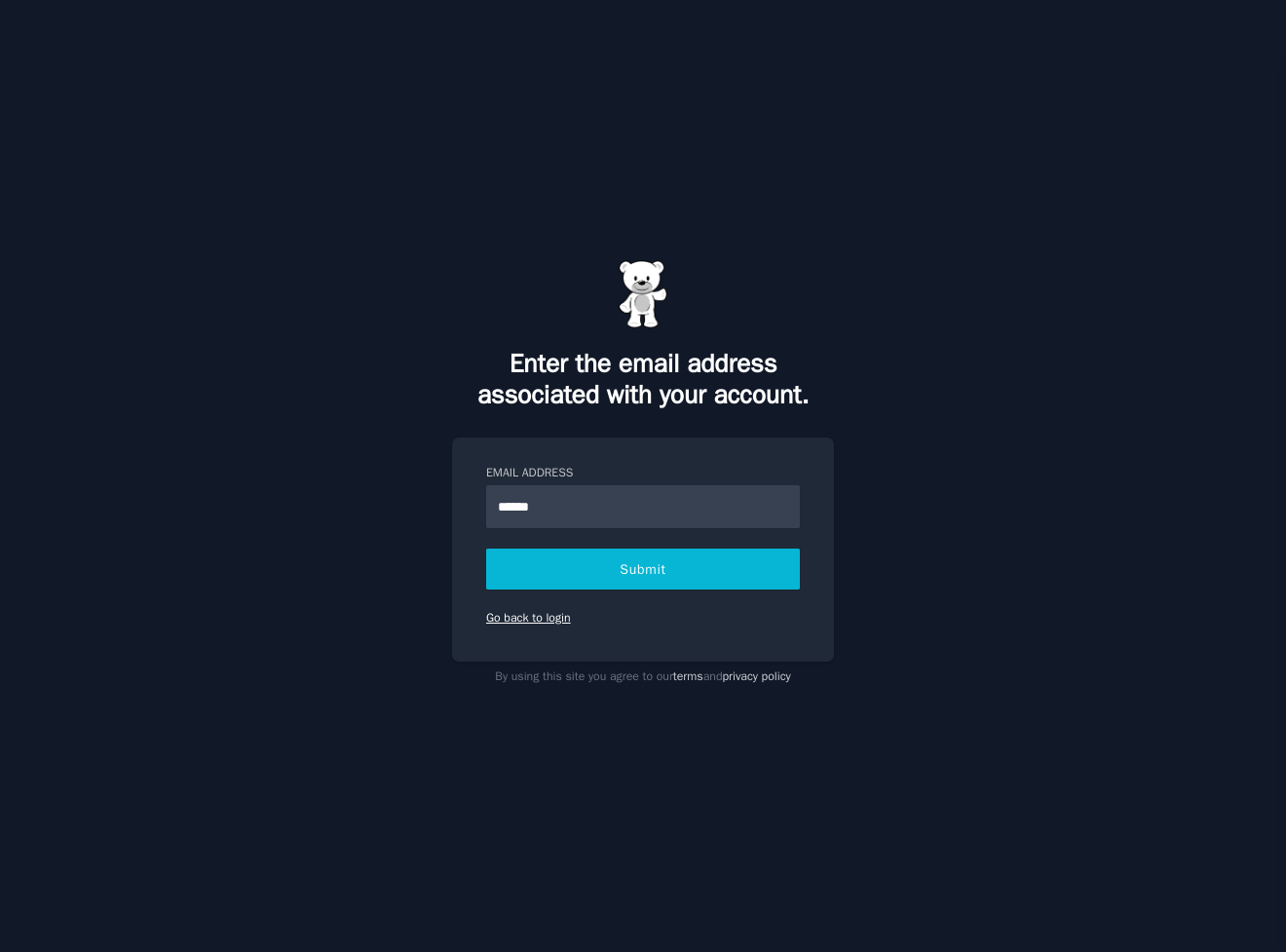 type on "******" 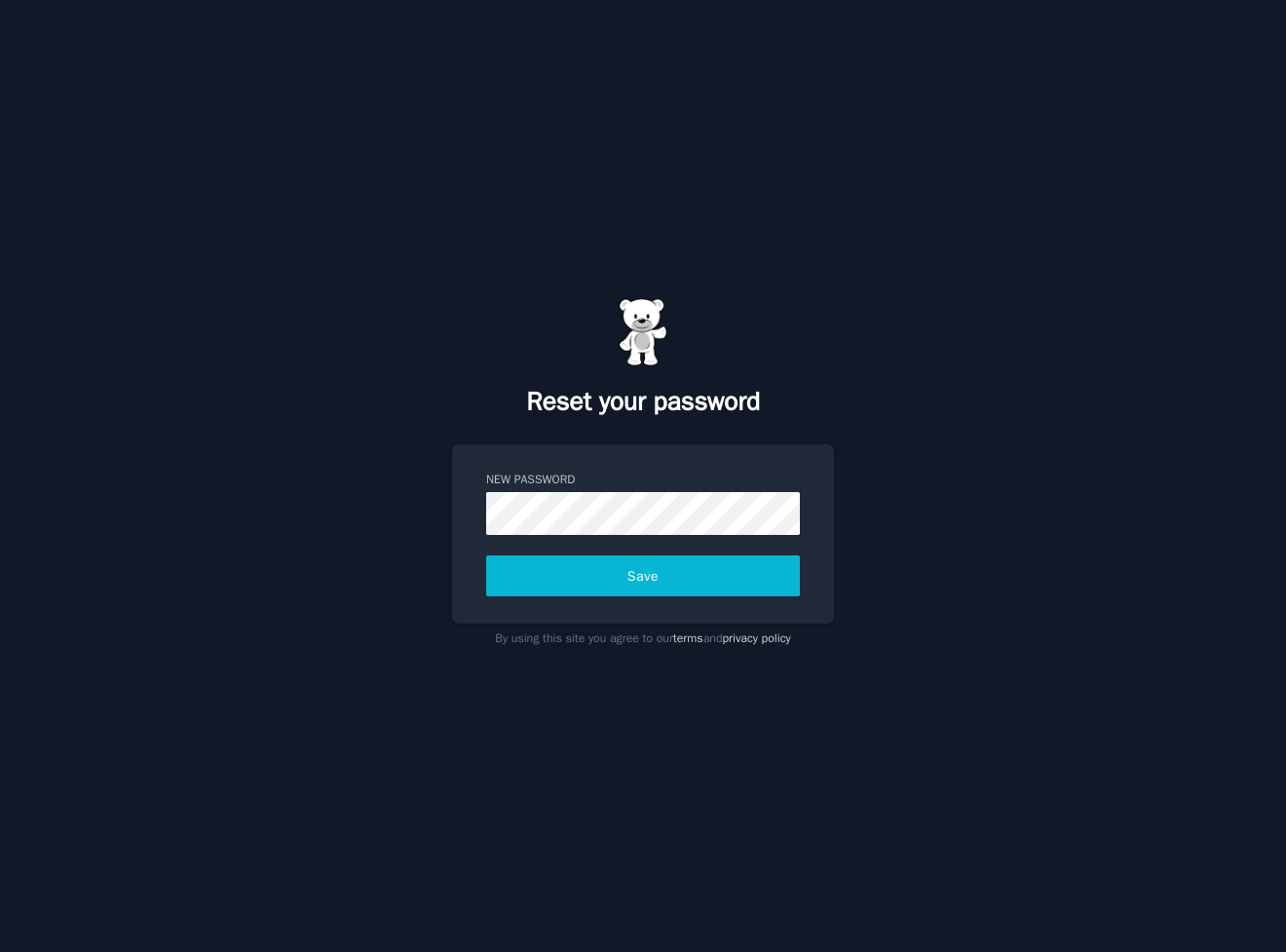 scroll, scrollTop: 0, scrollLeft: 0, axis: both 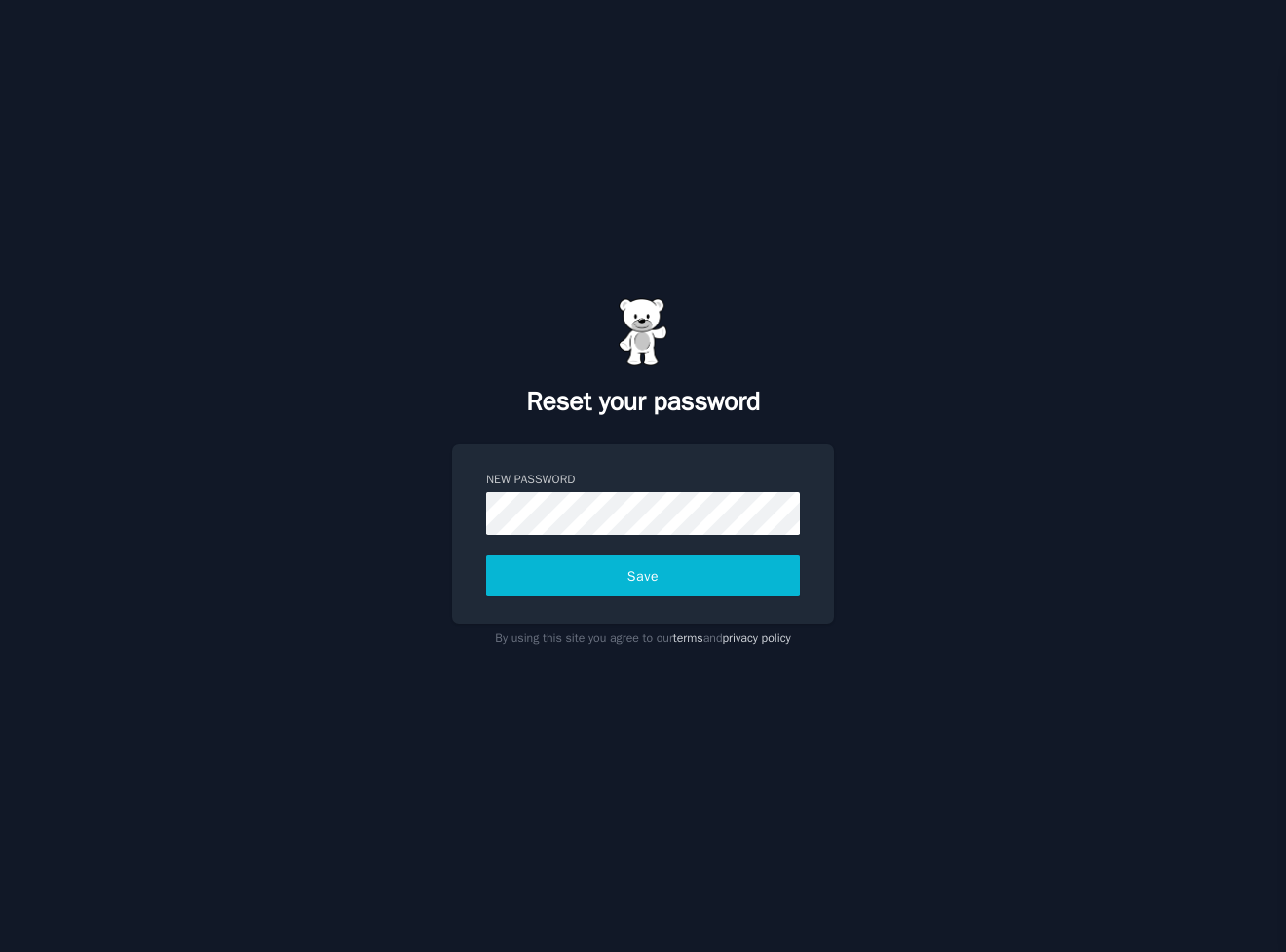 click on "Save" at bounding box center (643, 576) 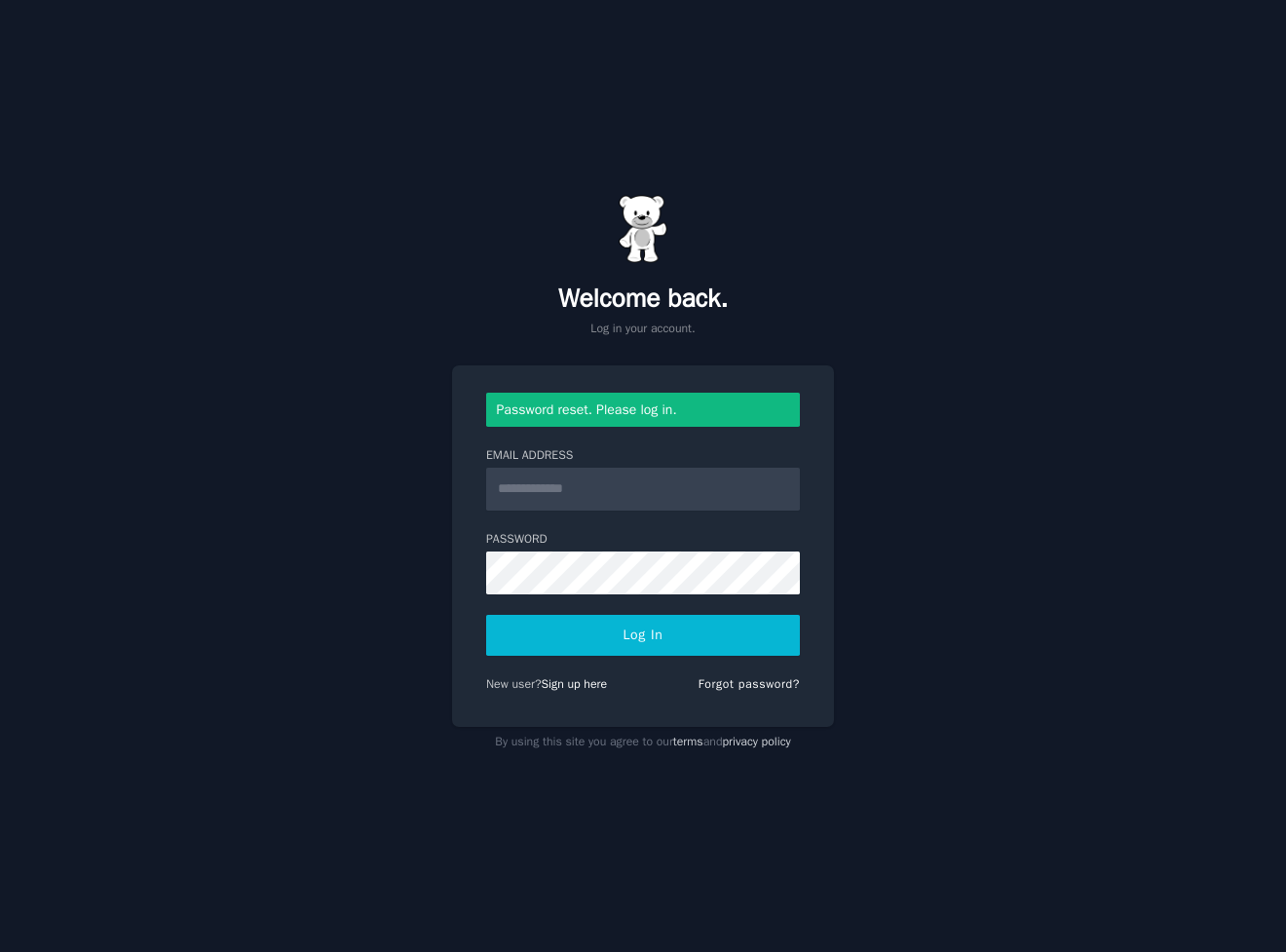 scroll, scrollTop: 0, scrollLeft: 0, axis: both 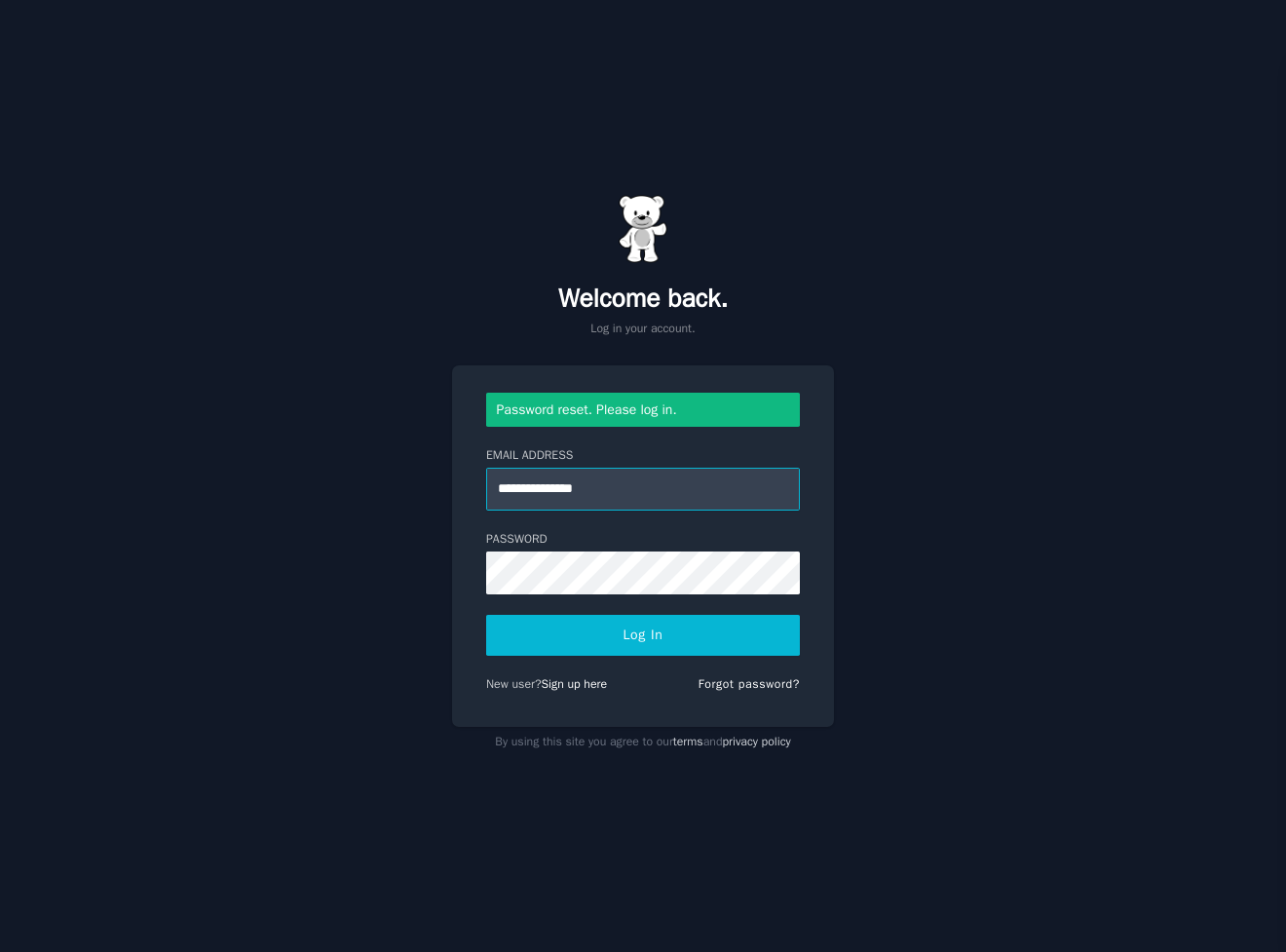 type on "**********" 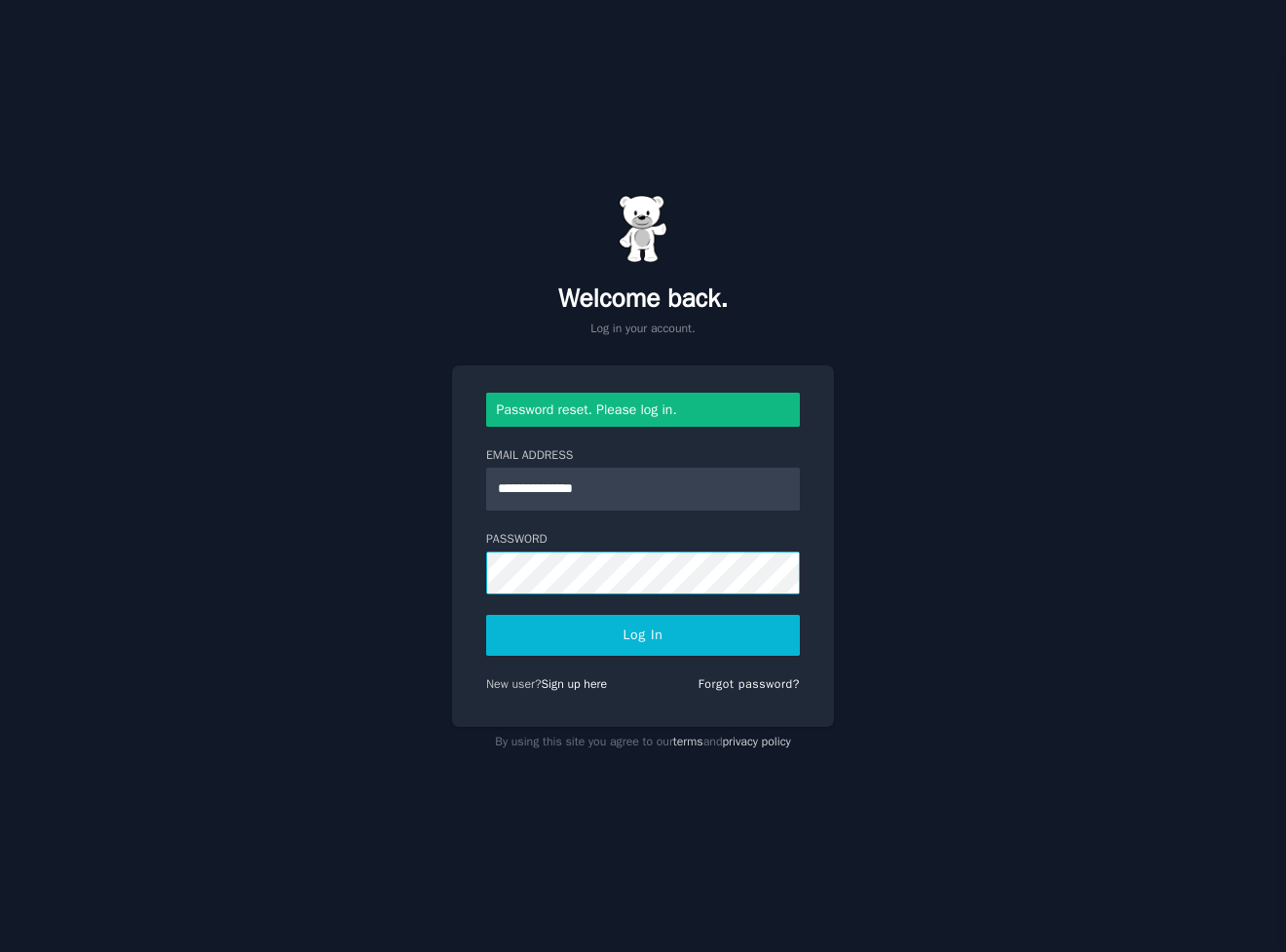click on "Log In" at bounding box center (643, 635) 